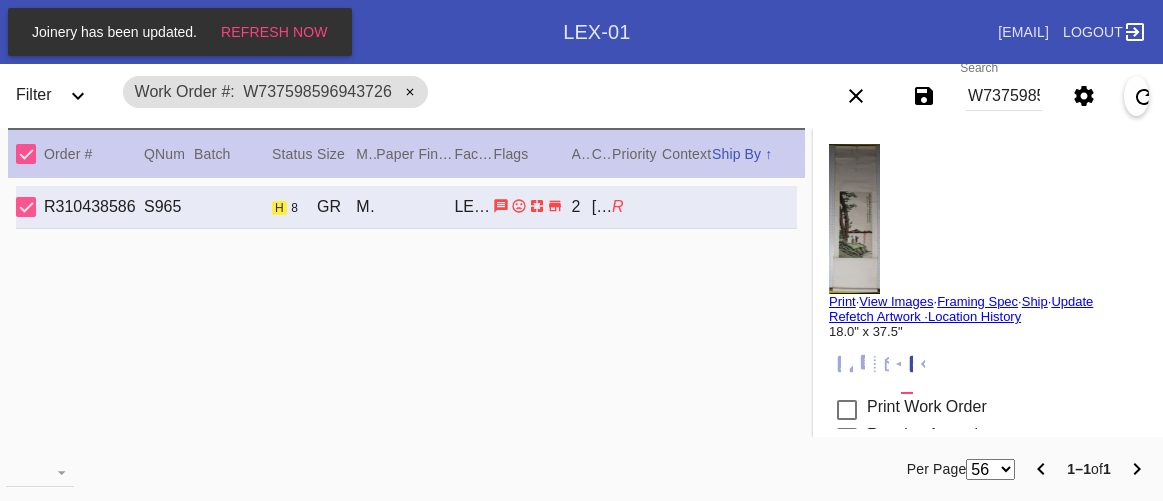 scroll, scrollTop: 0, scrollLeft: 0, axis: both 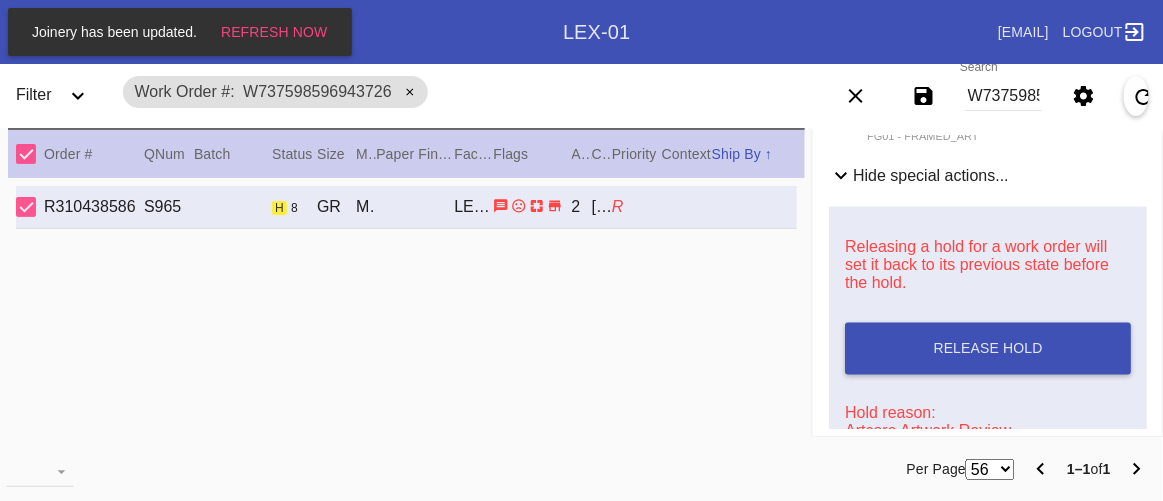 click on "W737598596943726" at bounding box center (1004, 96) 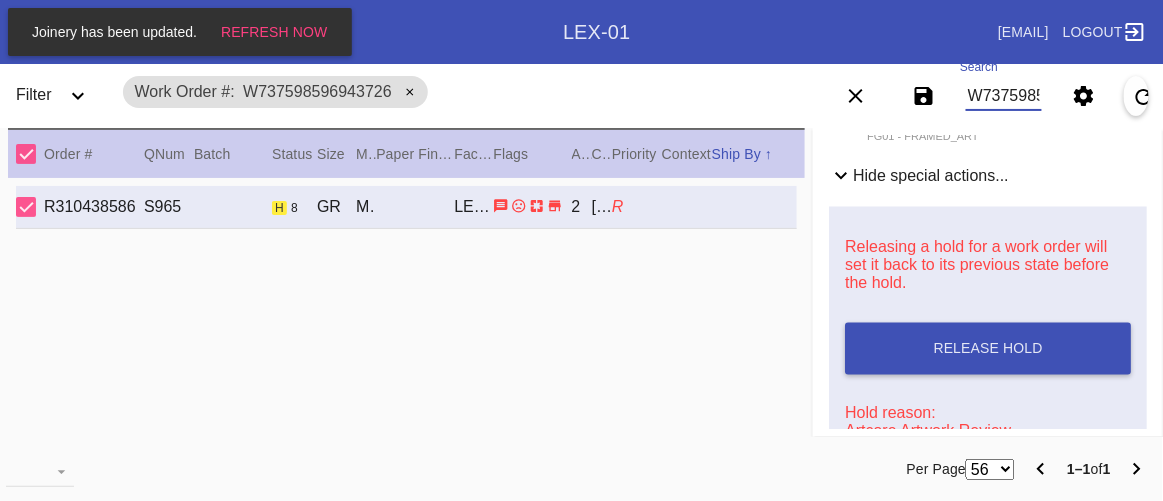 click on "W737598596943726" at bounding box center (1004, 96) 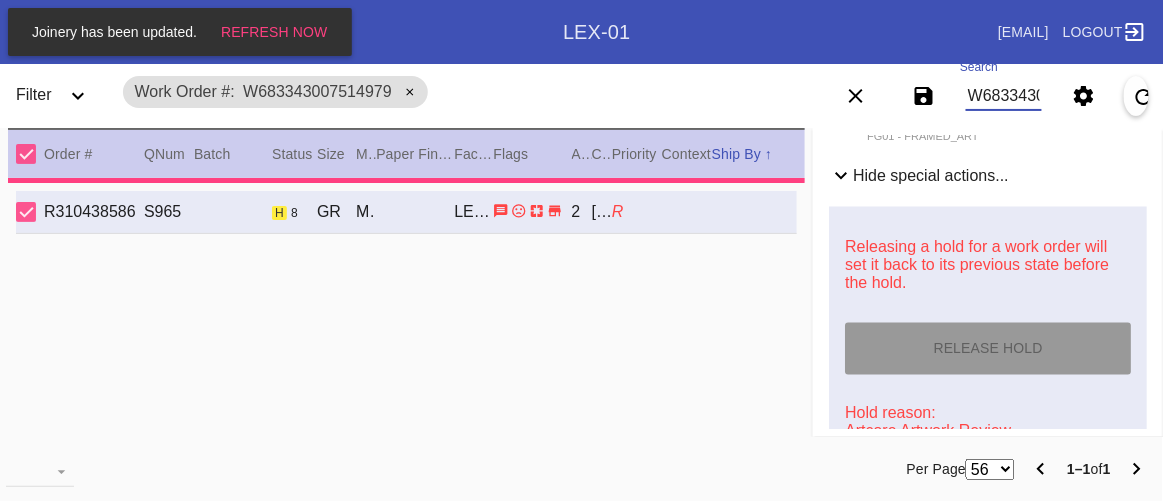 type on "1.5" 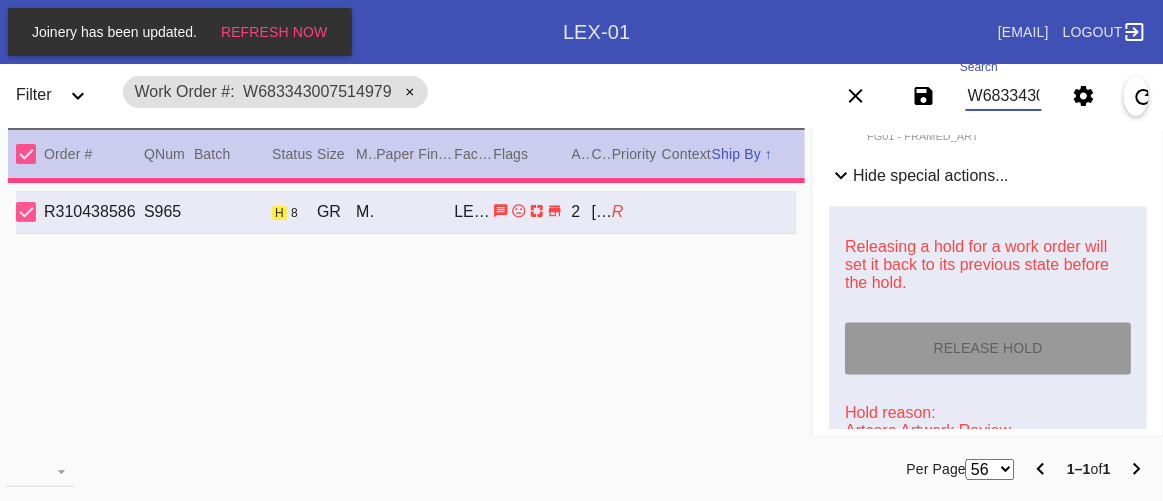 type on "1.5" 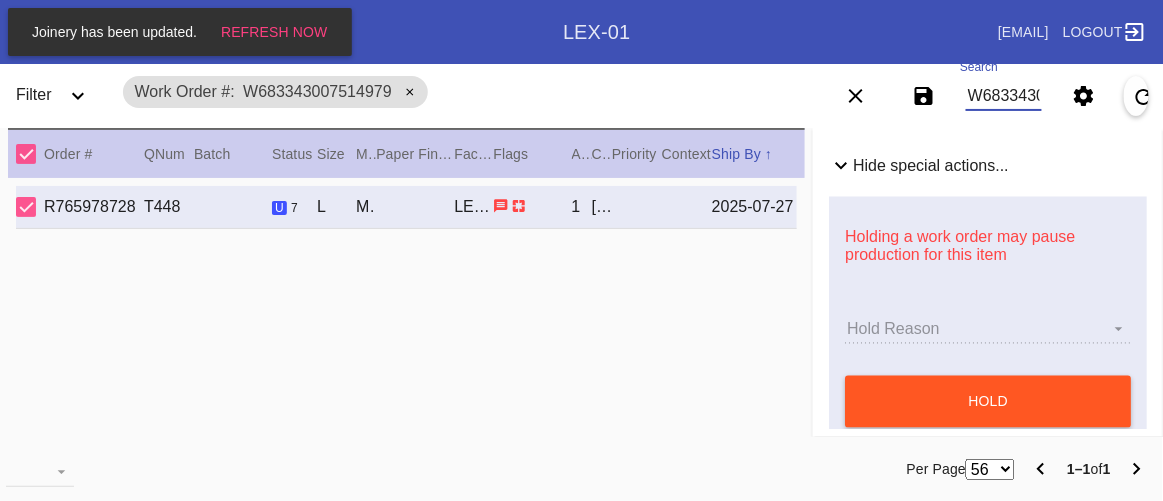 scroll, scrollTop: 689, scrollLeft: 0, axis: vertical 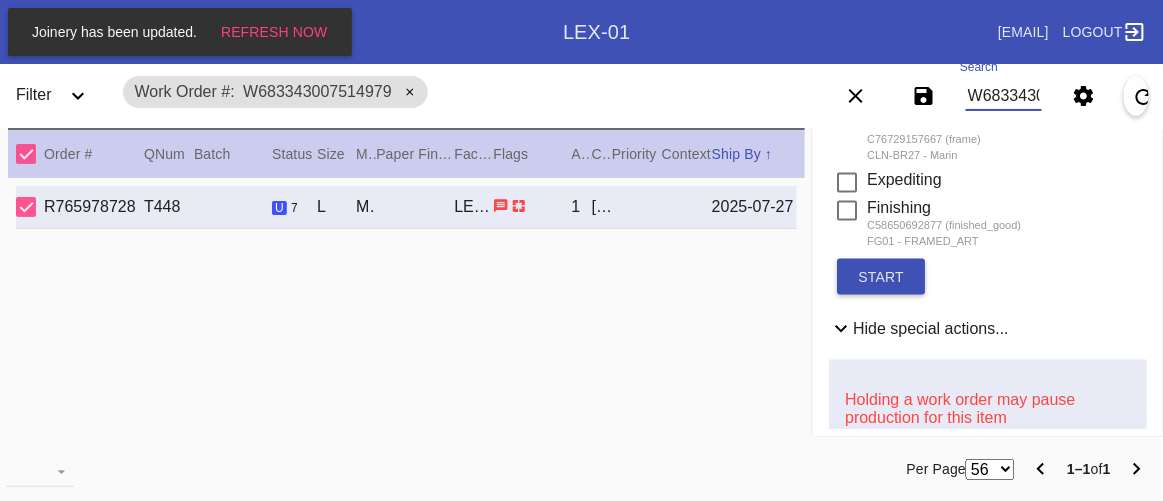 click on "W683343007514979" at bounding box center [1004, 96] 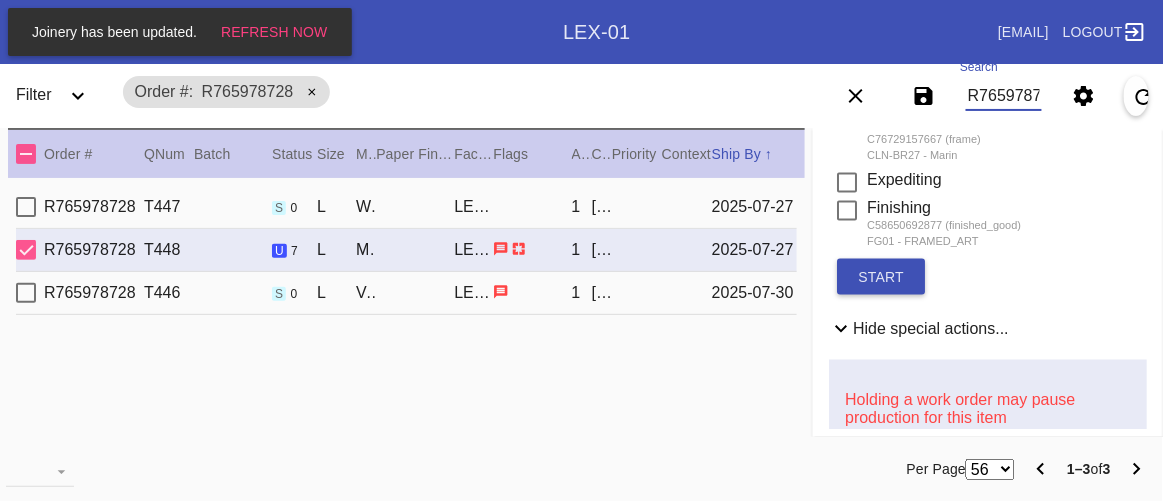 click on "L" at bounding box center [336, 207] 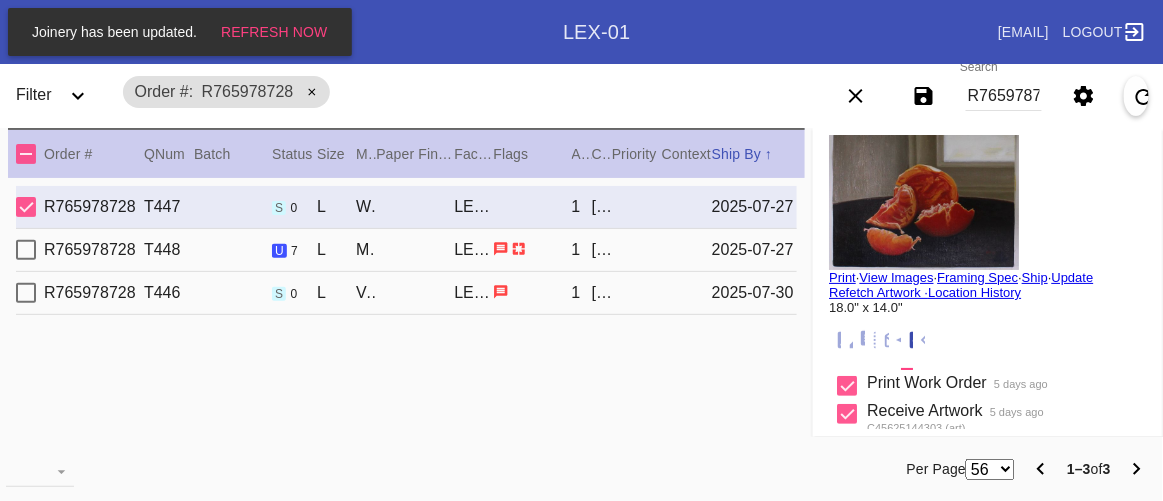 scroll, scrollTop: 0, scrollLeft: 0, axis: both 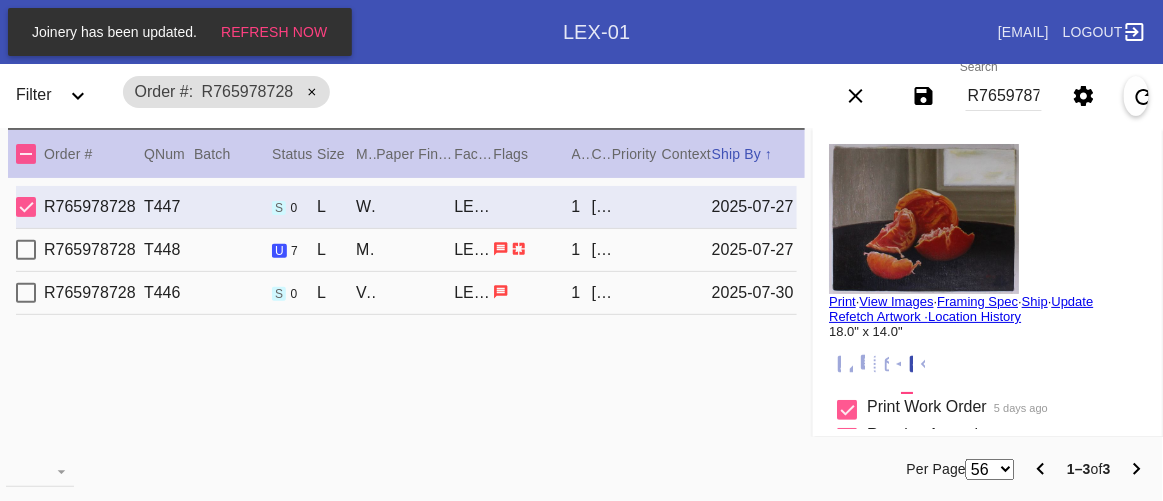 click on "[ORDER_NUMBER] T446 s   0 L Verona / Burgundy LEX-01 [NAME]
[DATE]" at bounding box center (406, 293) 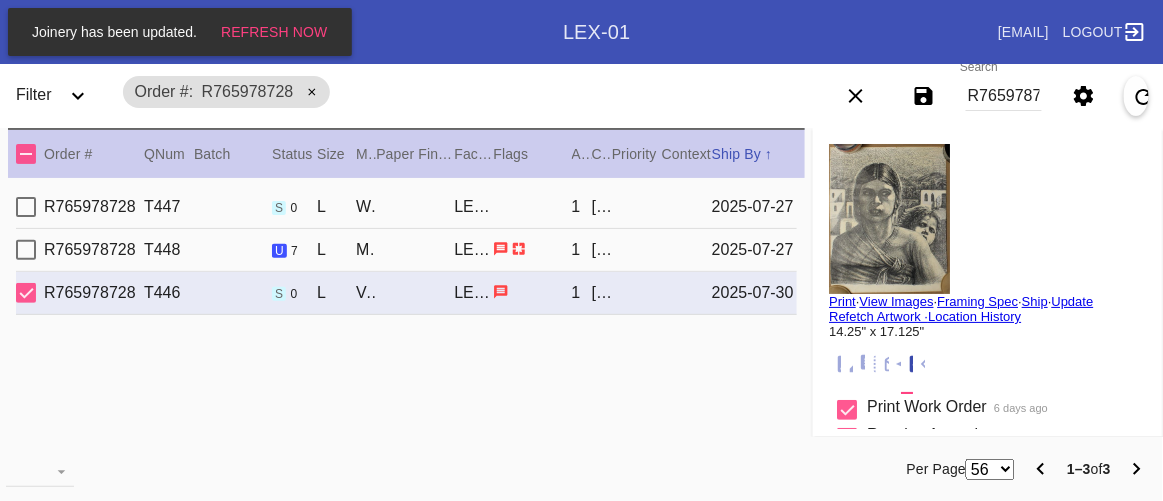 click on "[ORDER_NUMBER] T448 u   7 L Marin / White LEX-01 [NAME]
[DATE]" at bounding box center (406, 250) 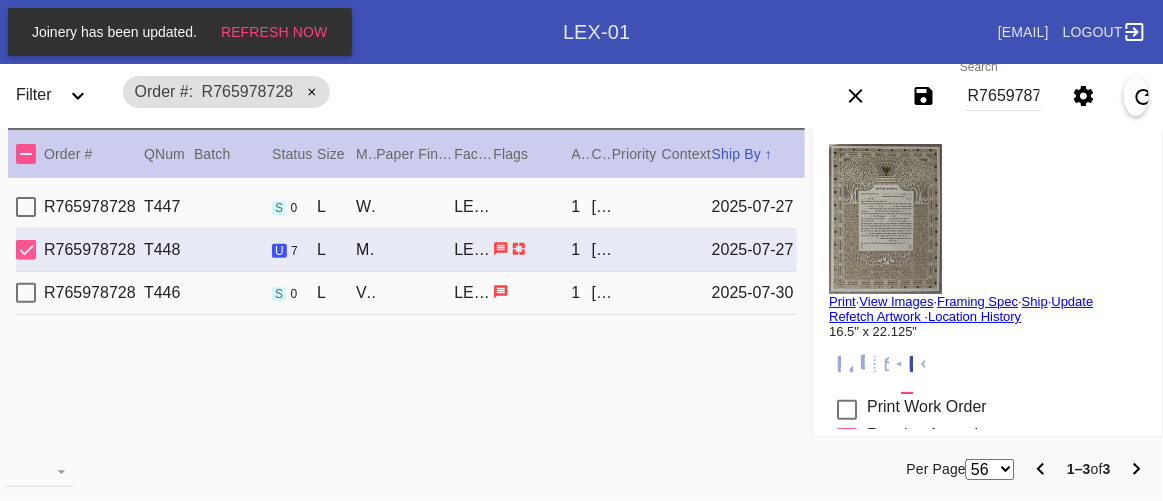 click on "Order #
[ORDER_NUMBER]" at bounding box center [451, 92] 